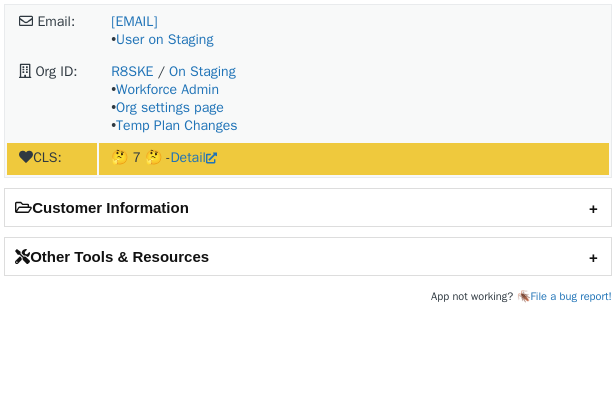 scroll, scrollTop: 0, scrollLeft: 0, axis: both 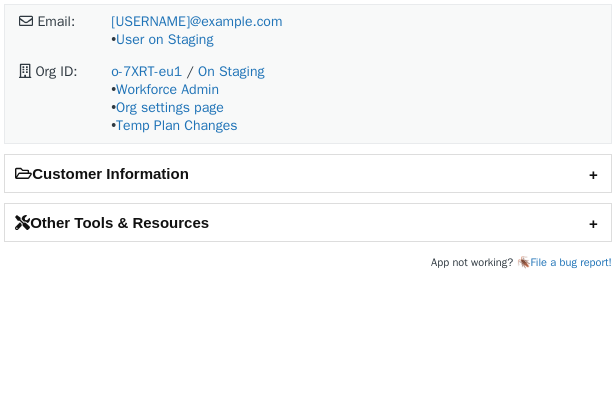 click on "Customer Information" at bounding box center [308, 173] 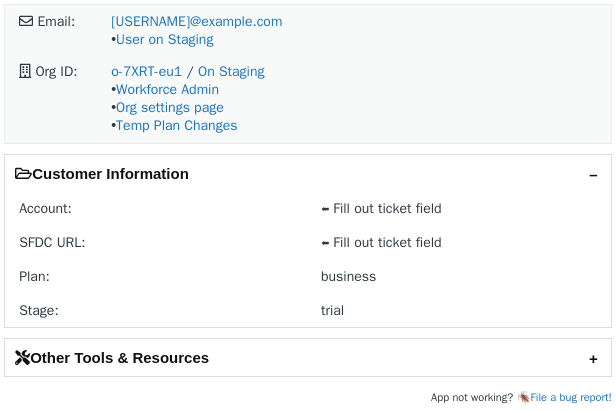 click on "Other Tools & Resources" at bounding box center [308, 357] 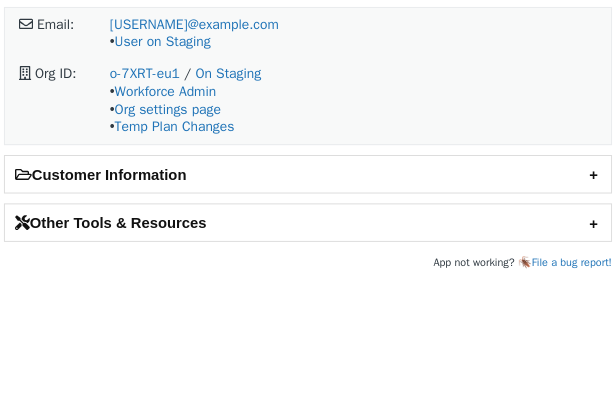 scroll, scrollTop: 0, scrollLeft: 0, axis: both 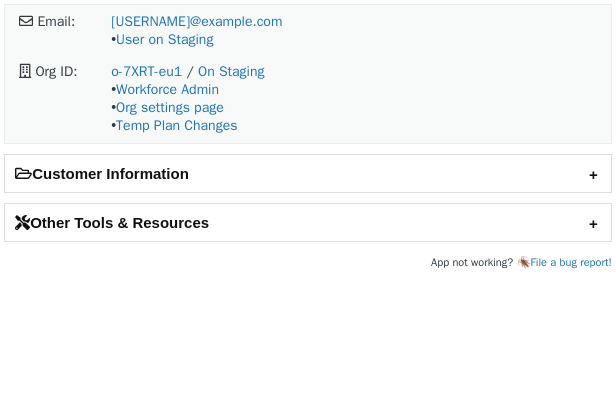 click on "Other Tools & Resources" at bounding box center (308, 222) 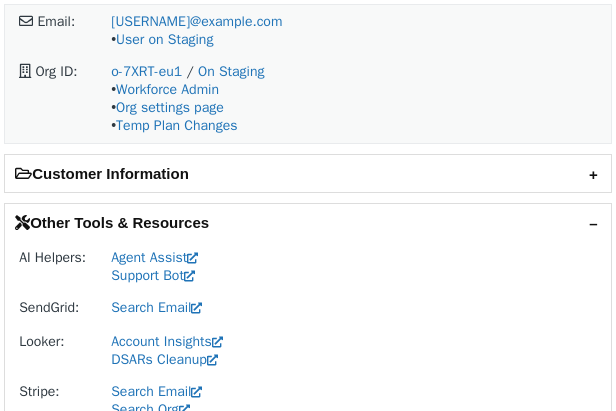 click on "Other Tools & Resources" at bounding box center [308, 222] 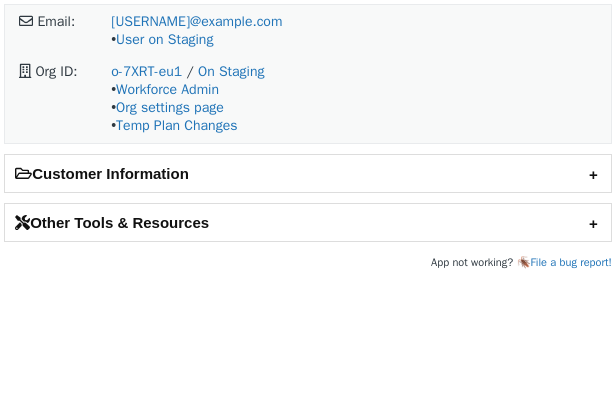 click on "Other Tools & Resources" at bounding box center [308, 222] 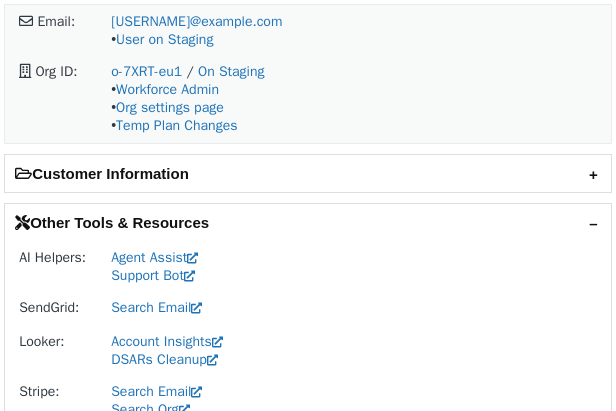 click on "Other Tools & Resources" at bounding box center (308, 222) 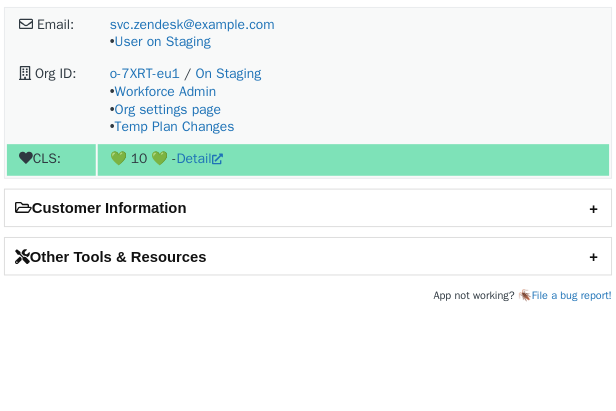 scroll, scrollTop: 0, scrollLeft: 0, axis: both 